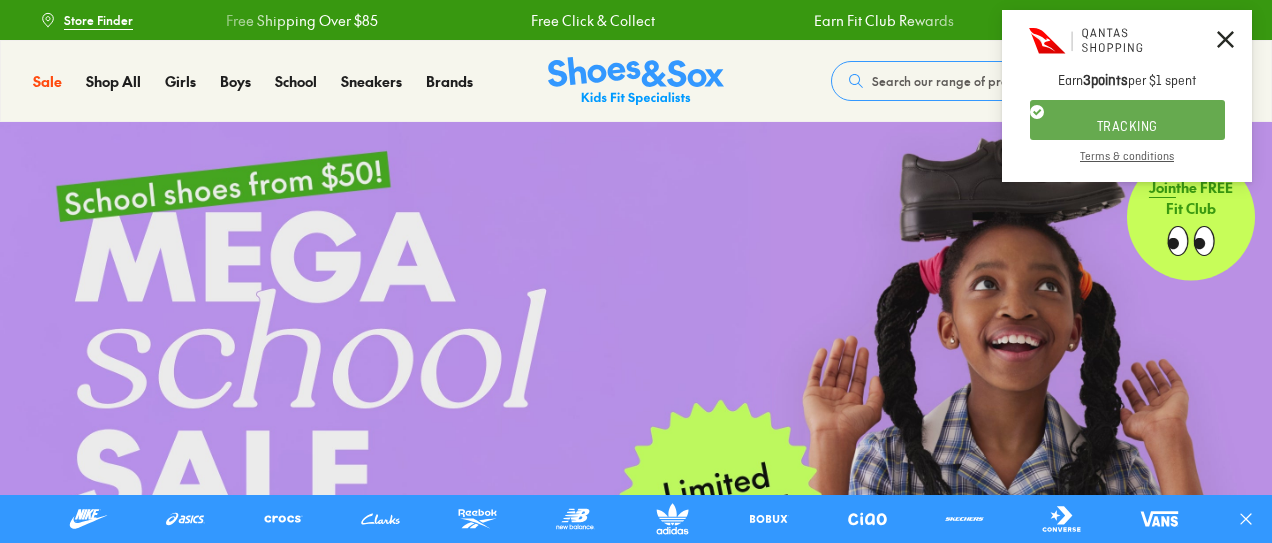 scroll, scrollTop: 0, scrollLeft: 0, axis: both 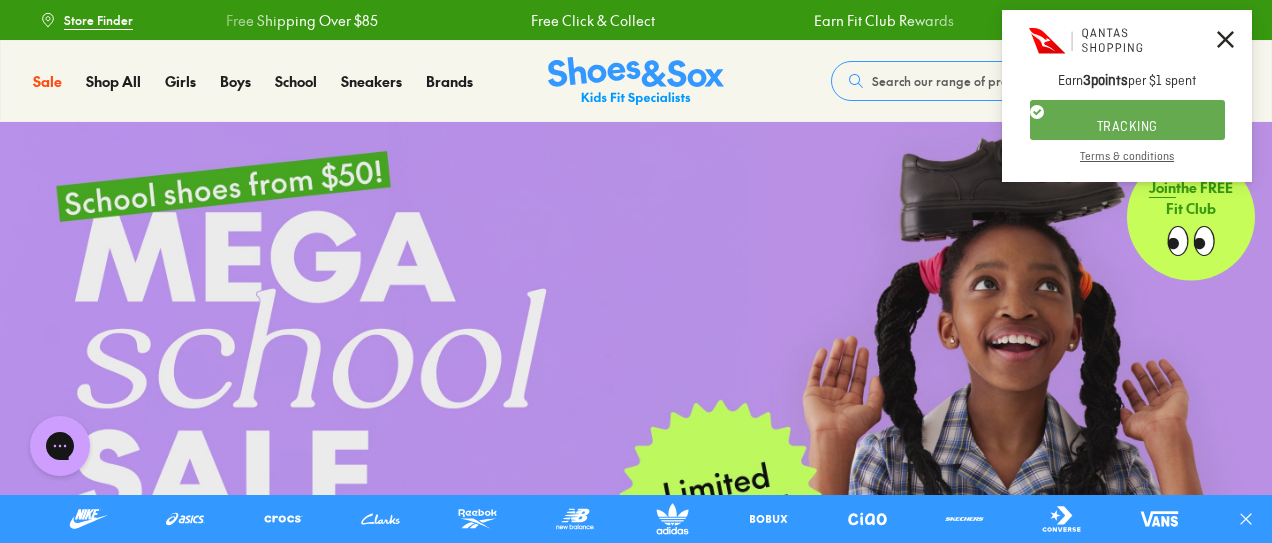click 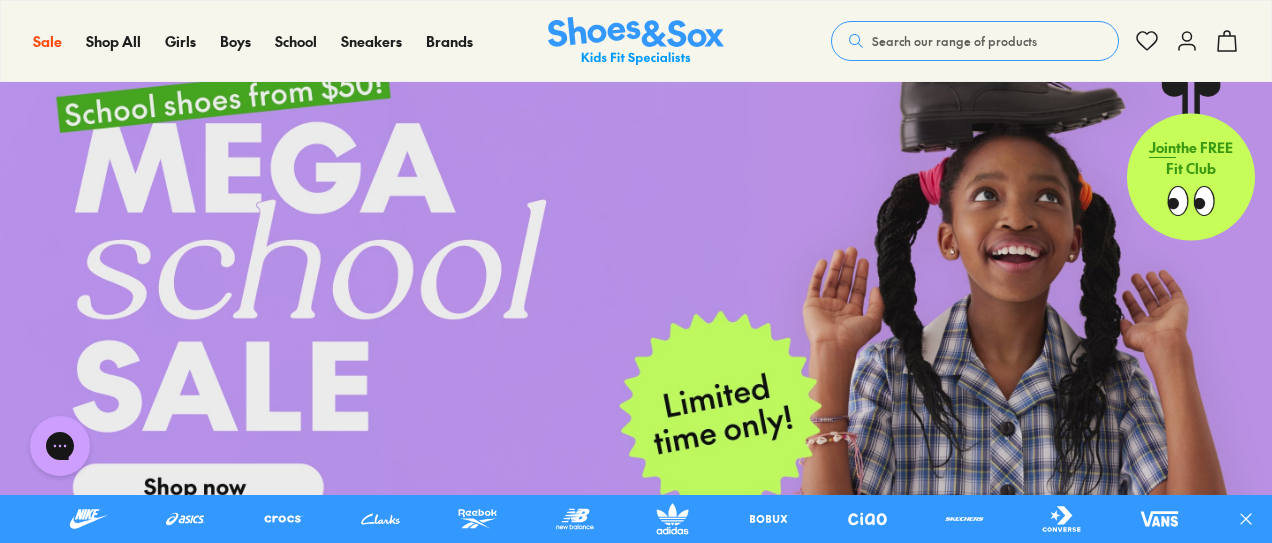scroll, scrollTop: 0, scrollLeft: 0, axis: both 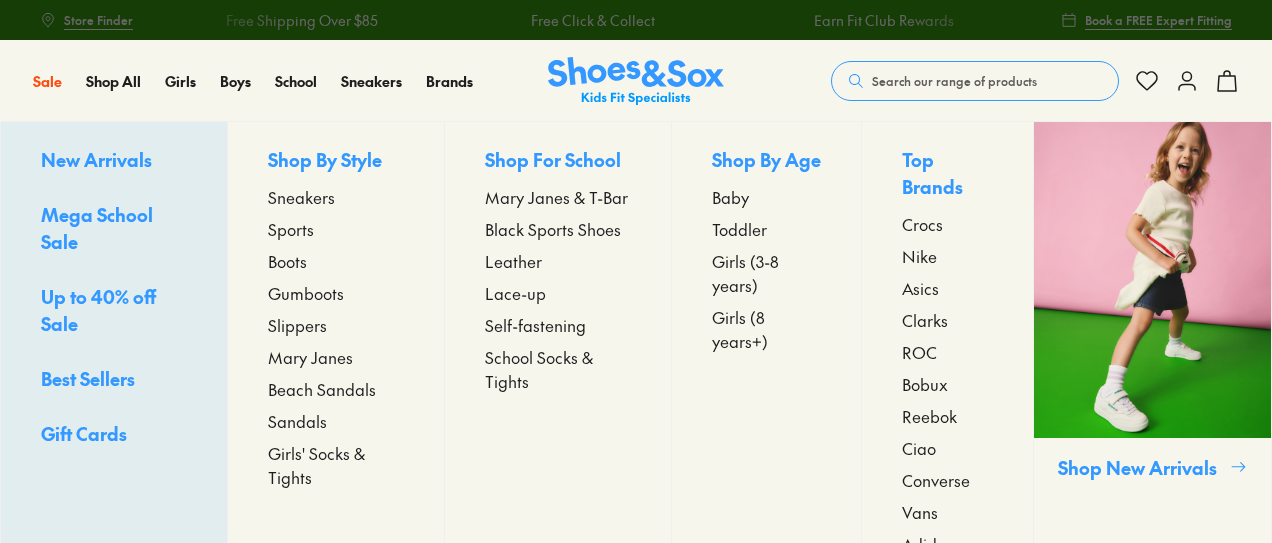 click on "Toddler" at bounding box center [739, 229] 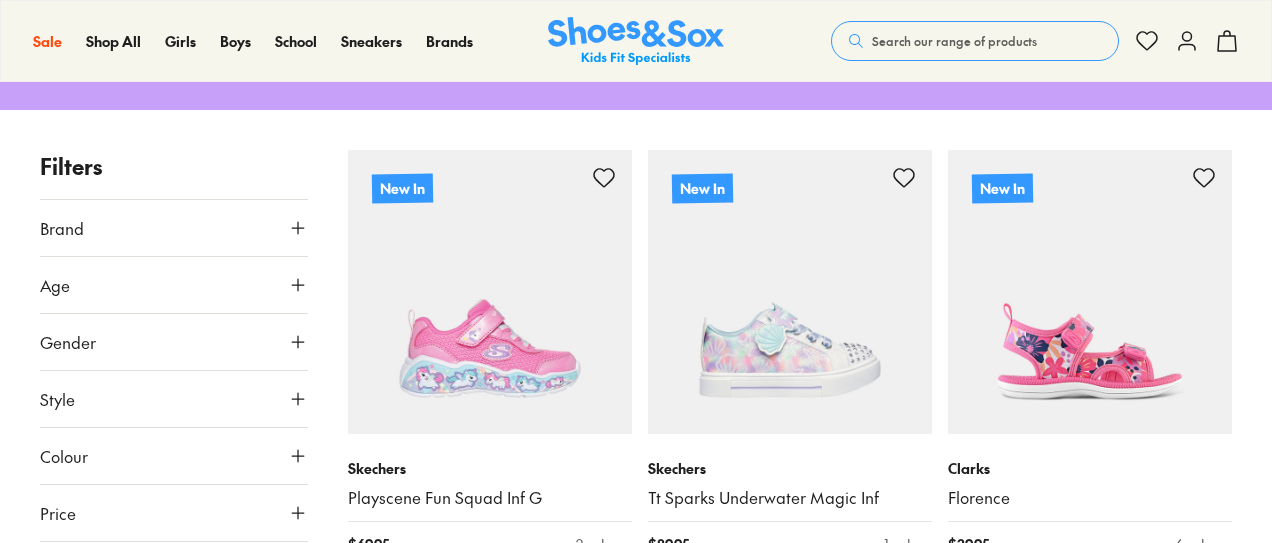 scroll, scrollTop: 302, scrollLeft: 0, axis: vertical 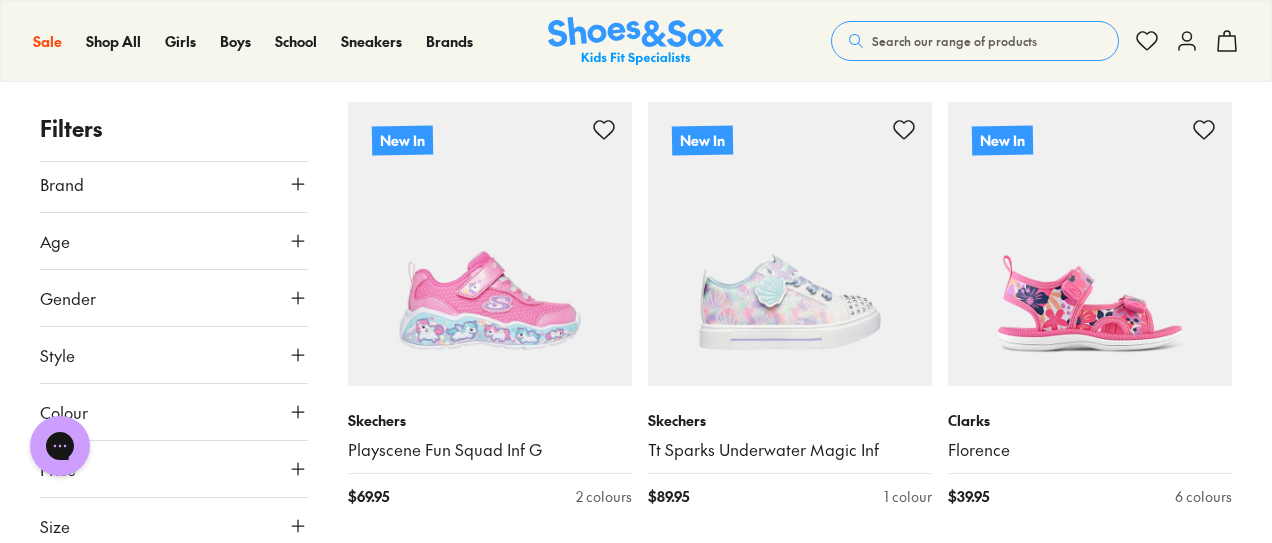 click on "Size" at bounding box center [174, 526] 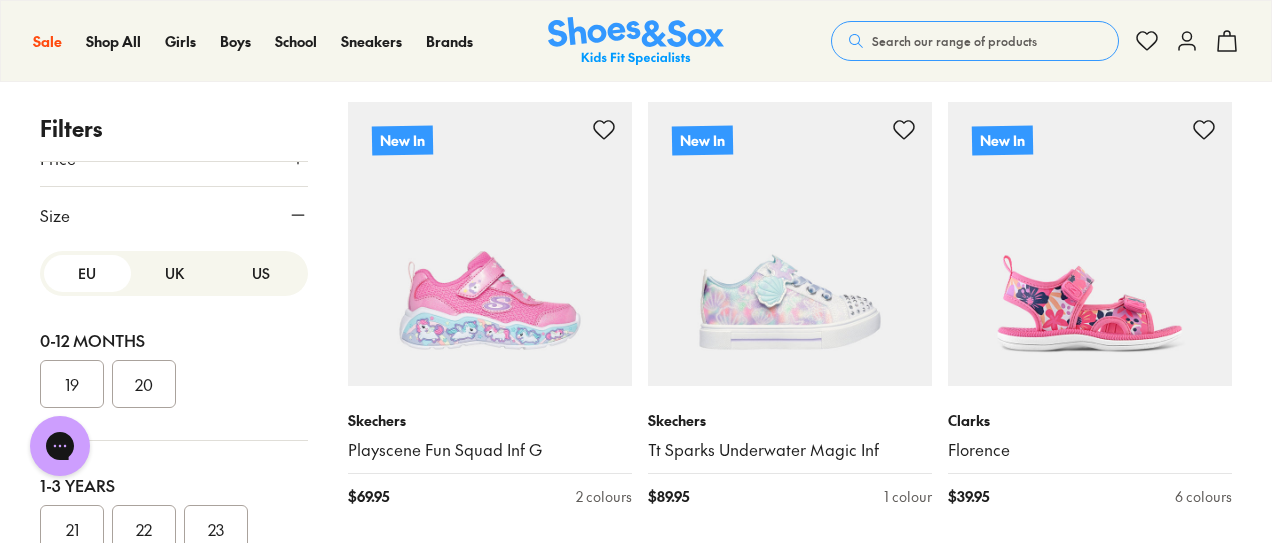 scroll, scrollTop: 390, scrollLeft: 0, axis: vertical 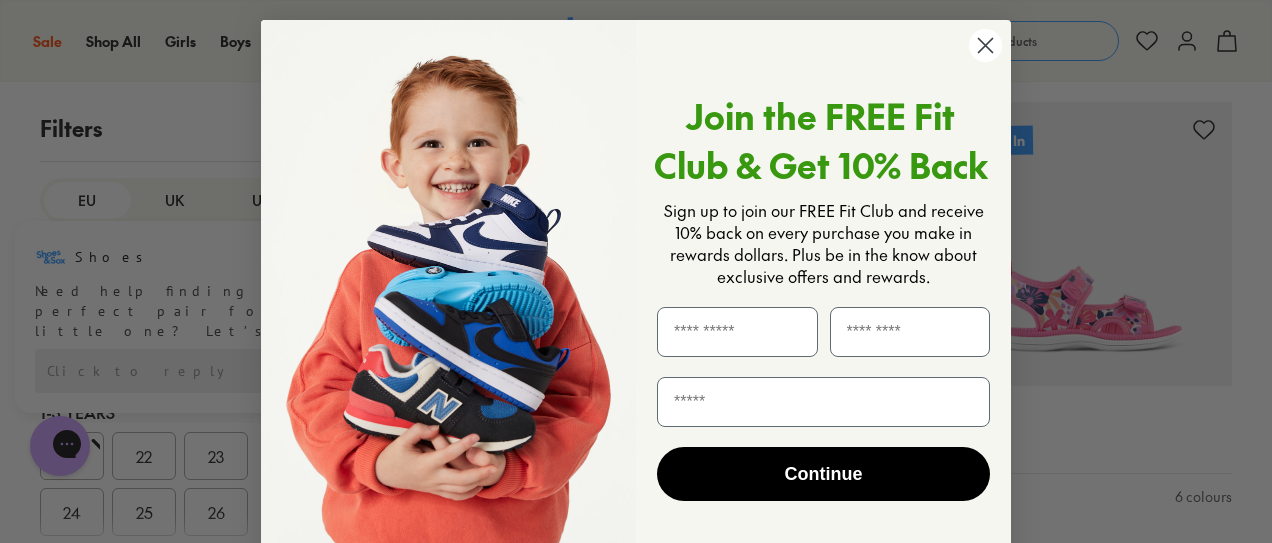 click 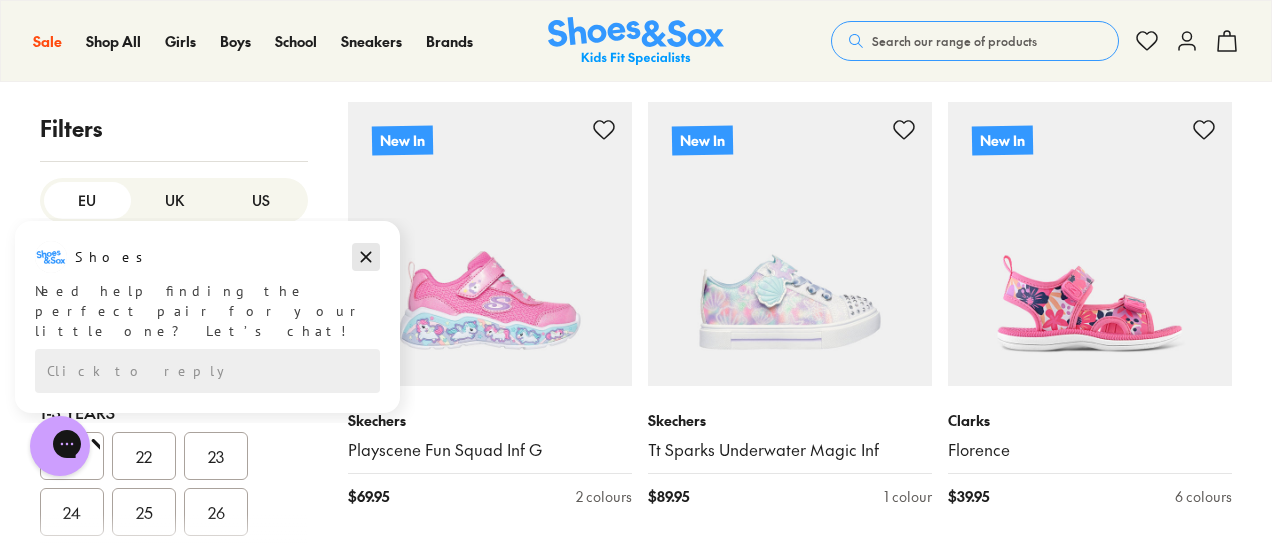 click 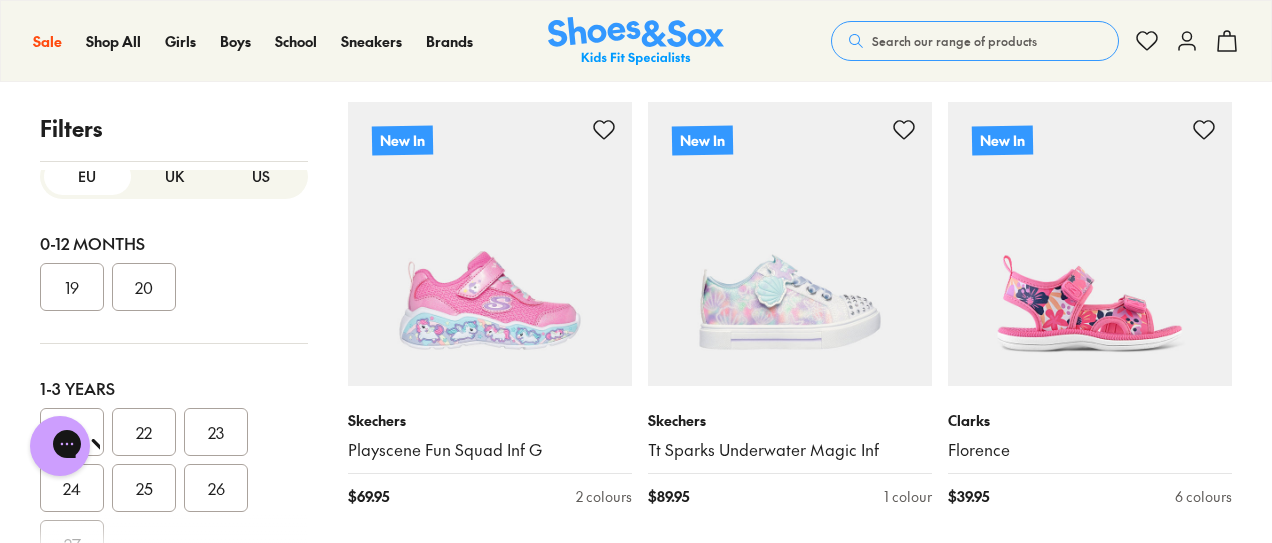 scroll, scrollTop: 0, scrollLeft: 0, axis: both 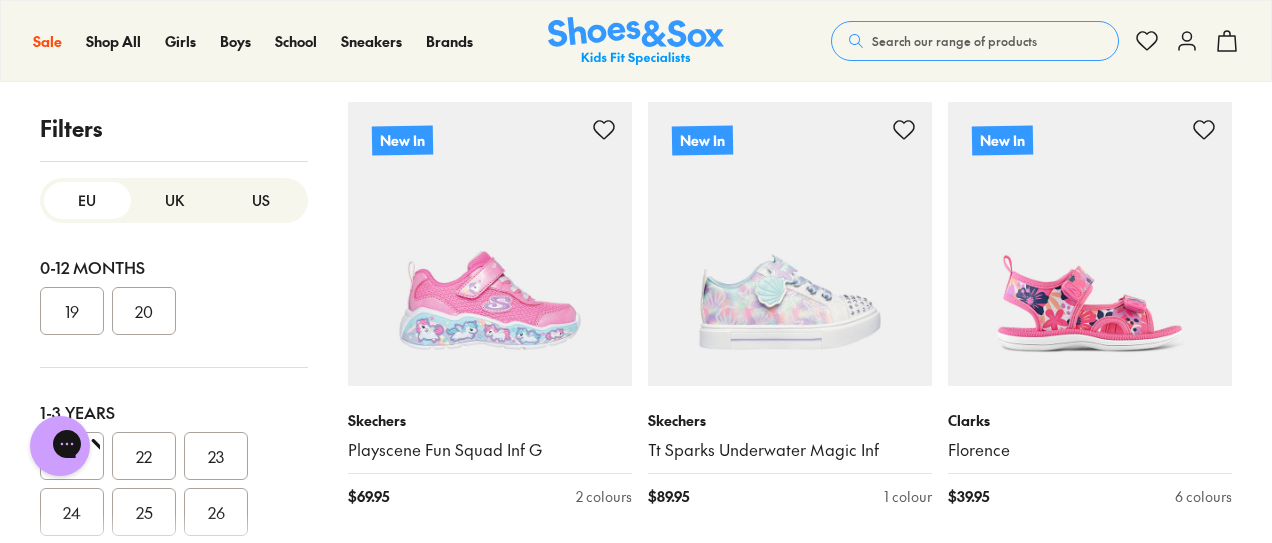 click on "UK" at bounding box center (174, 200) 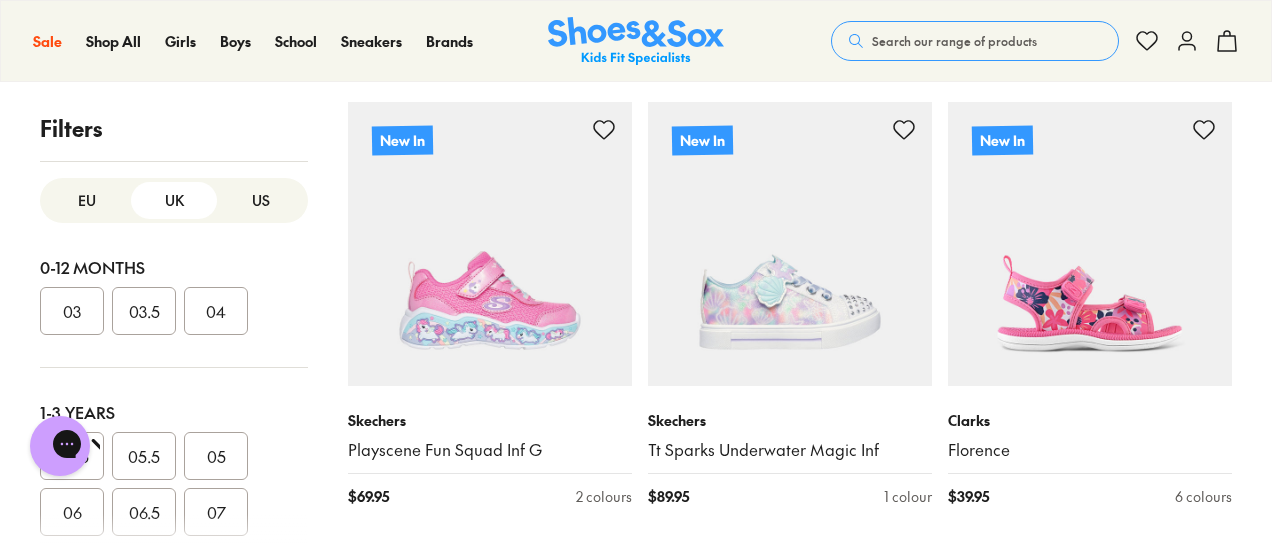 click on "US" at bounding box center [260, 200] 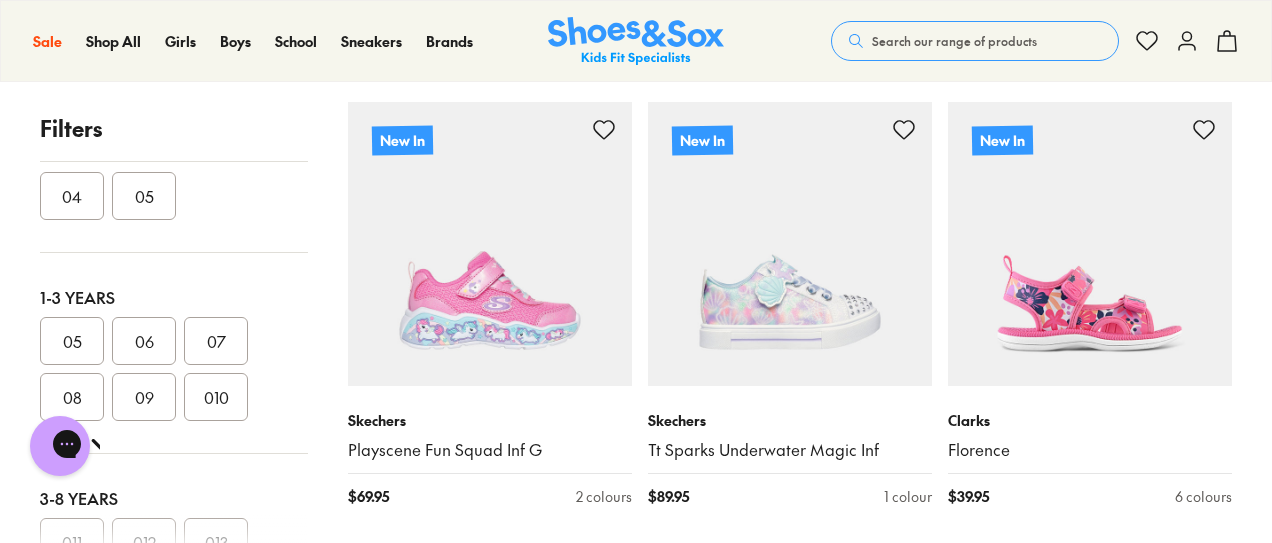 scroll, scrollTop: 190, scrollLeft: 0, axis: vertical 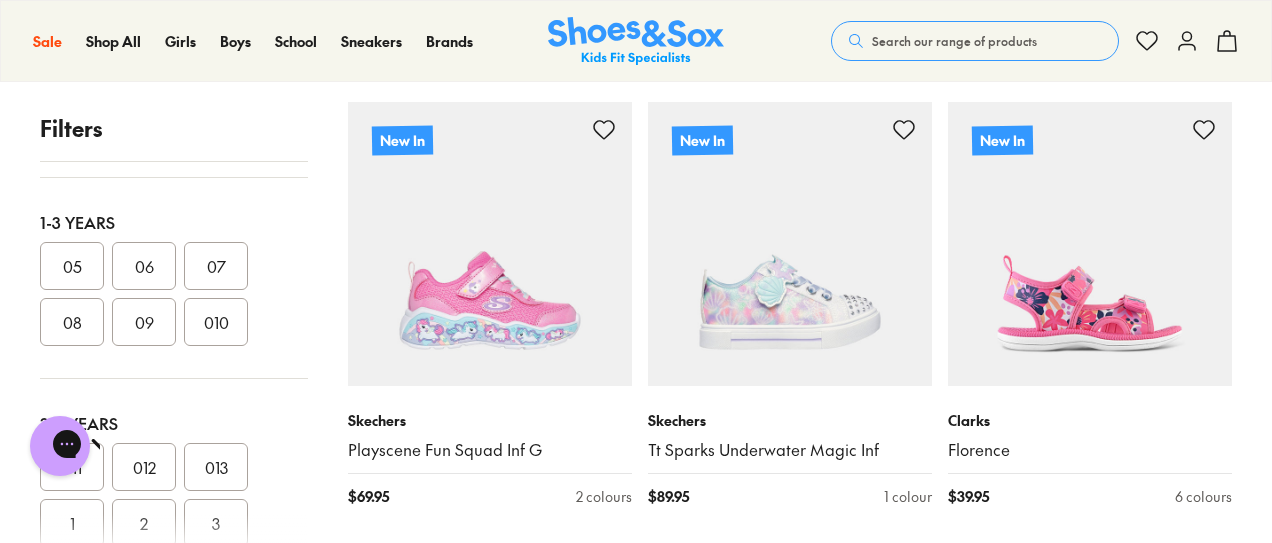 click on "07" at bounding box center (216, 266) 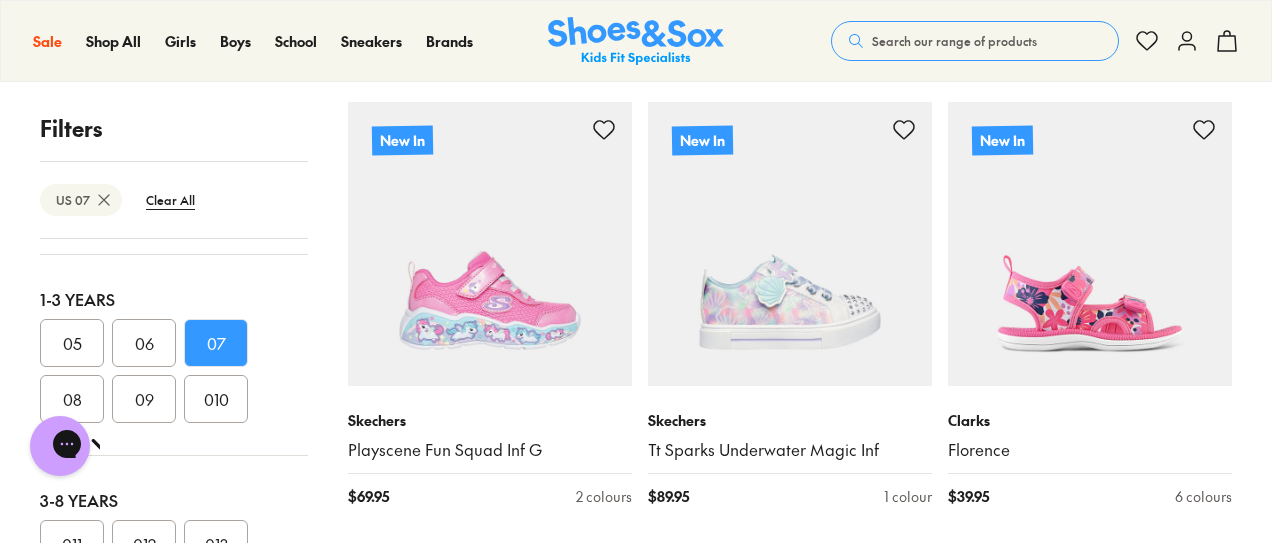 scroll, scrollTop: 264, scrollLeft: 0, axis: vertical 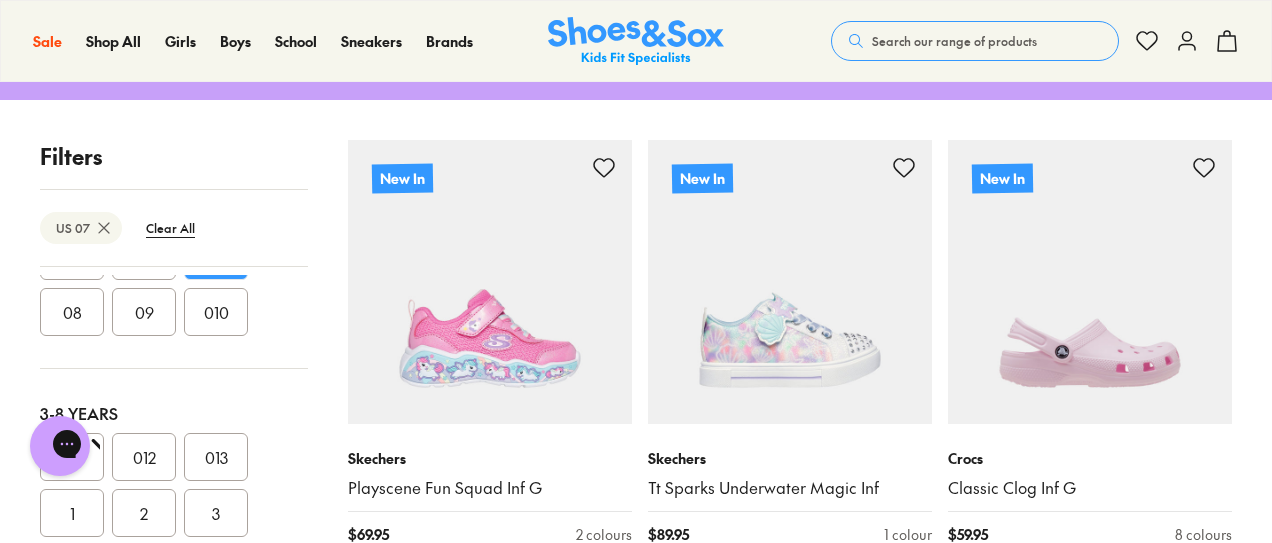 click on "08" at bounding box center [72, 312] 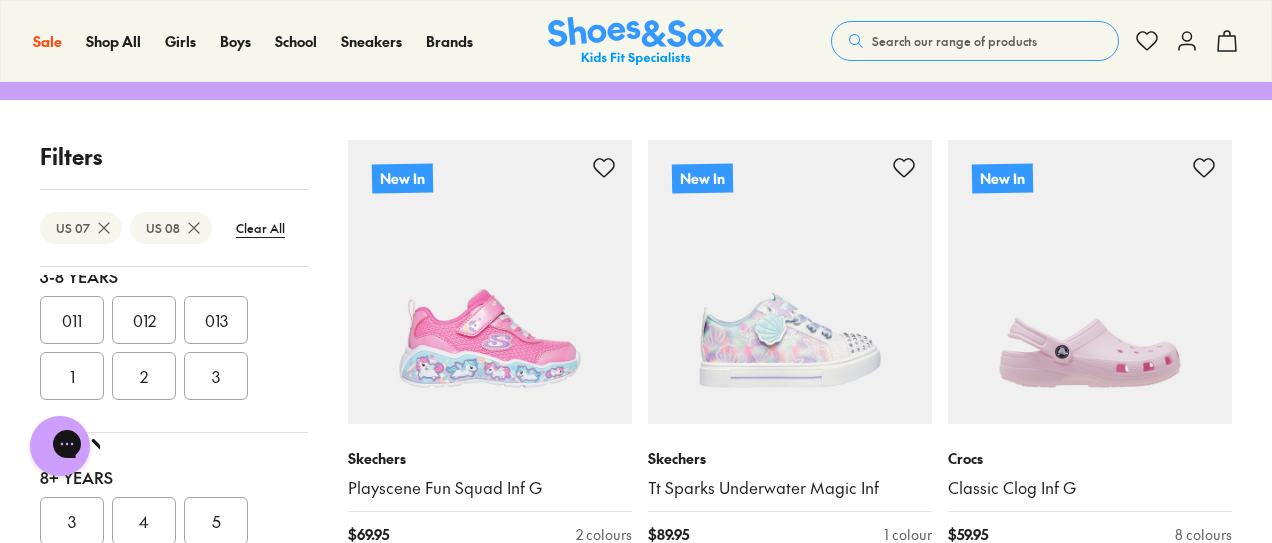 scroll, scrollTop: 441, scrollLeft: 0, axis: vertical 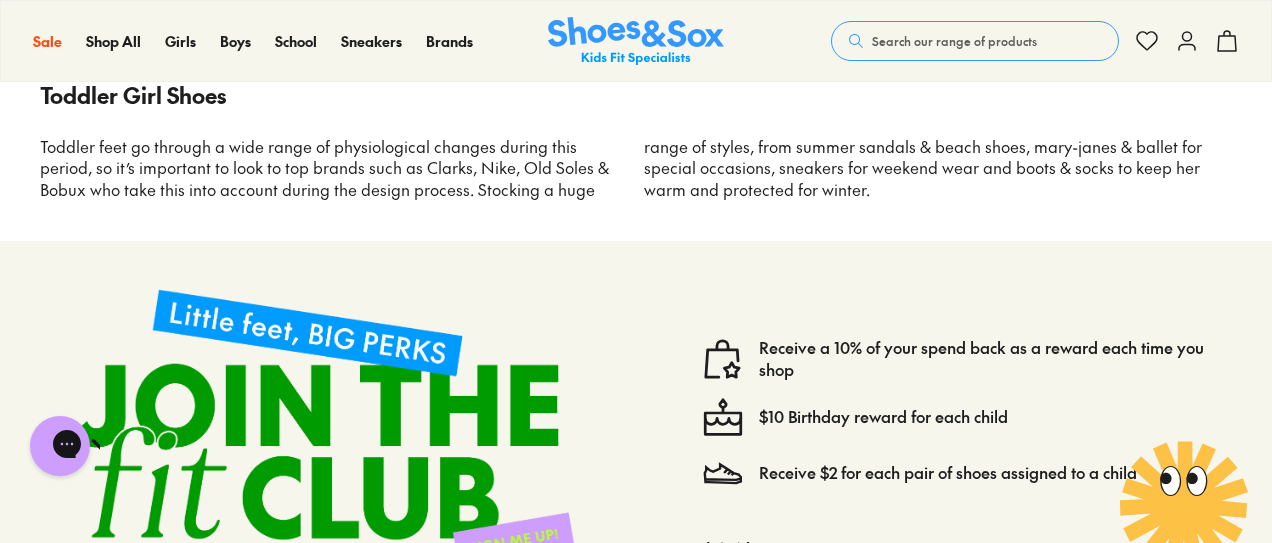 type on "***" 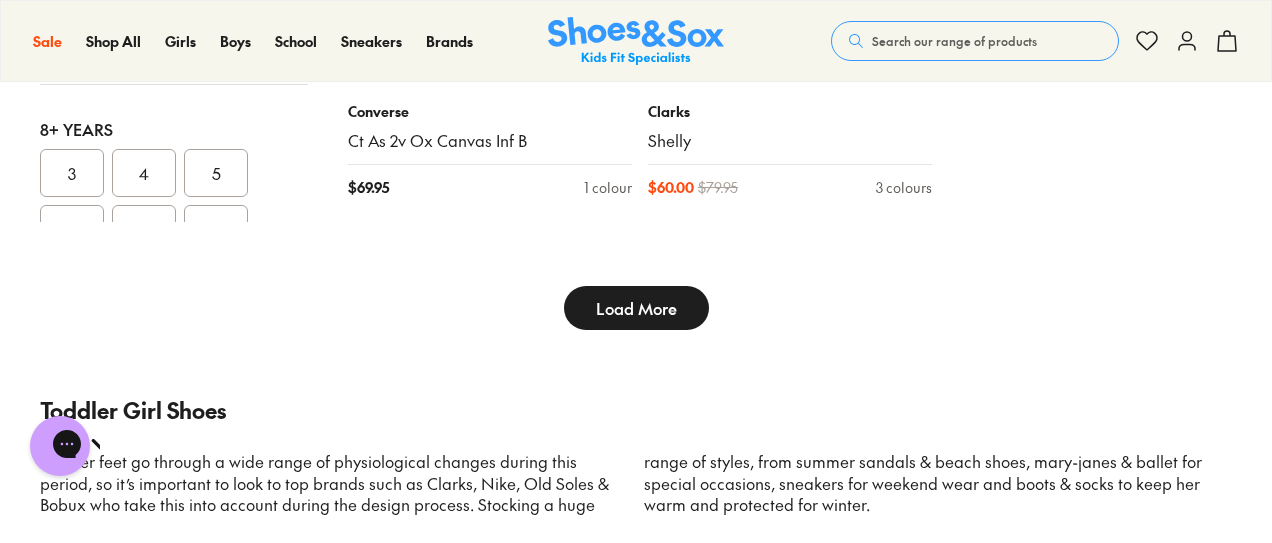 scroll, scrollTop: 19632, scrollLeft: 0, axis: vertical 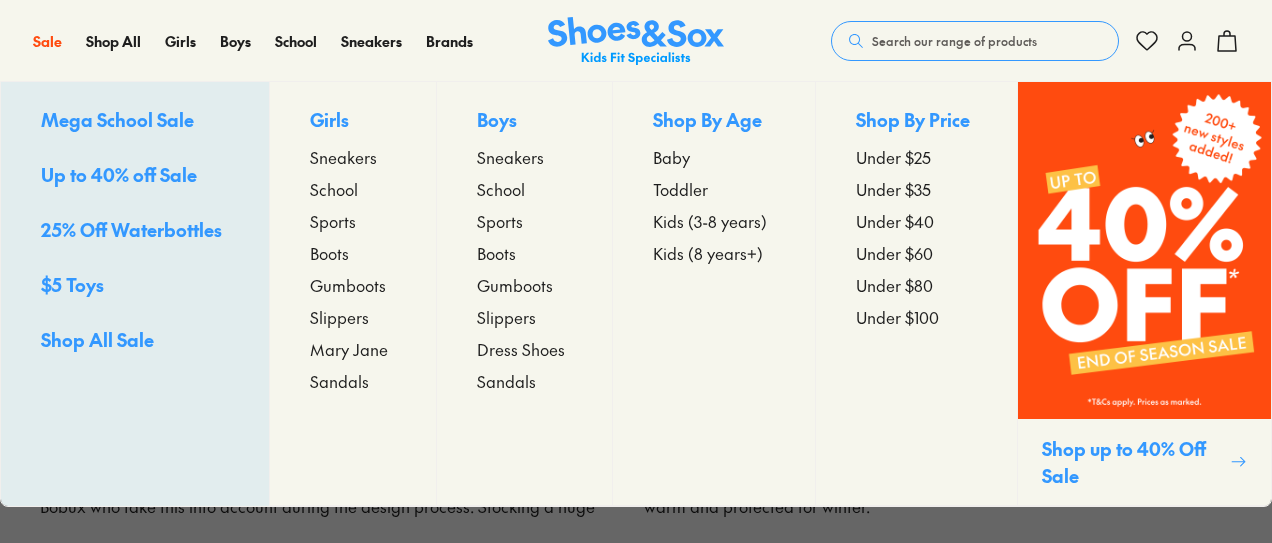 click on "Toddler" at bounding box center [680, 189] 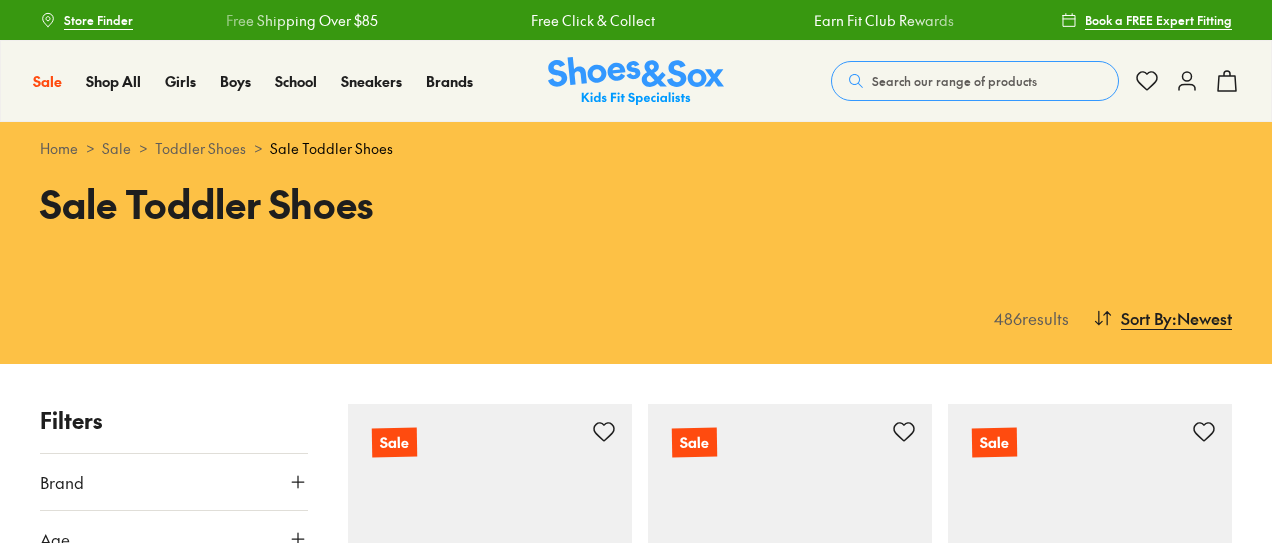 scroll, scrollTop: 0, scrollLeft: 0, axis: both 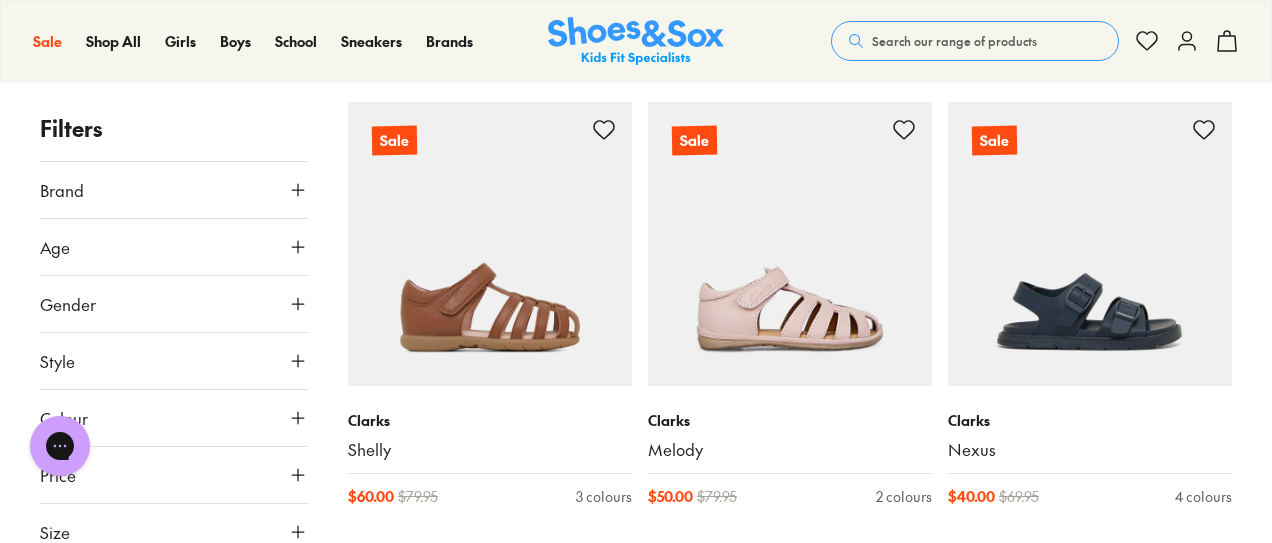 click on "Age" at bounding box center (174, 247) 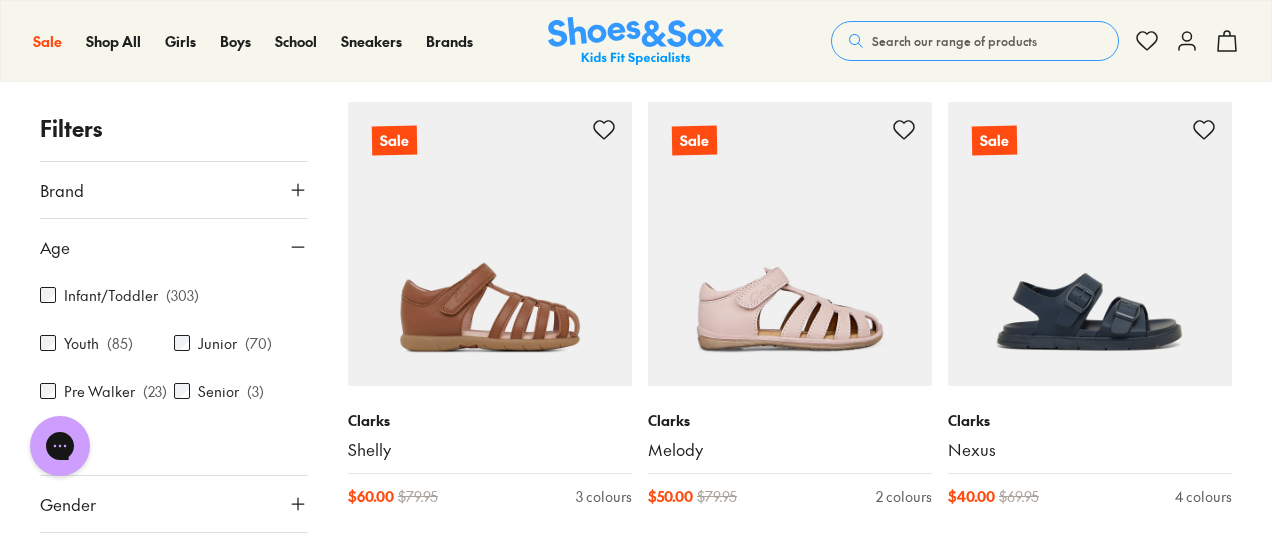 click on "Age" at bounding box center (174, 247) 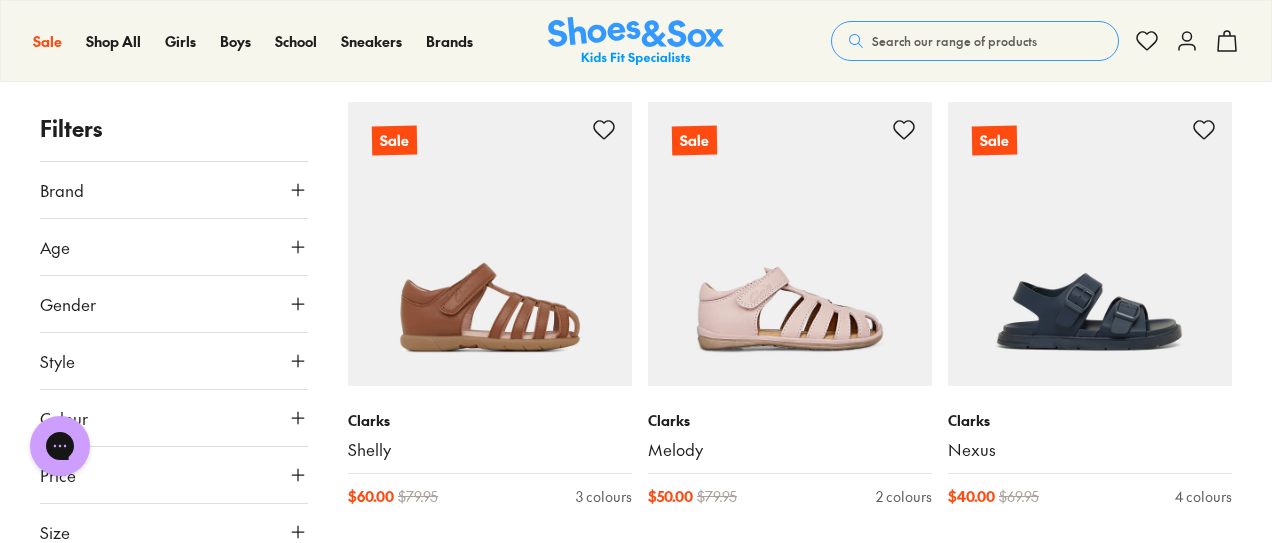 scroll, scrollTop: 6, scrollLeft: 0, axis: vertical 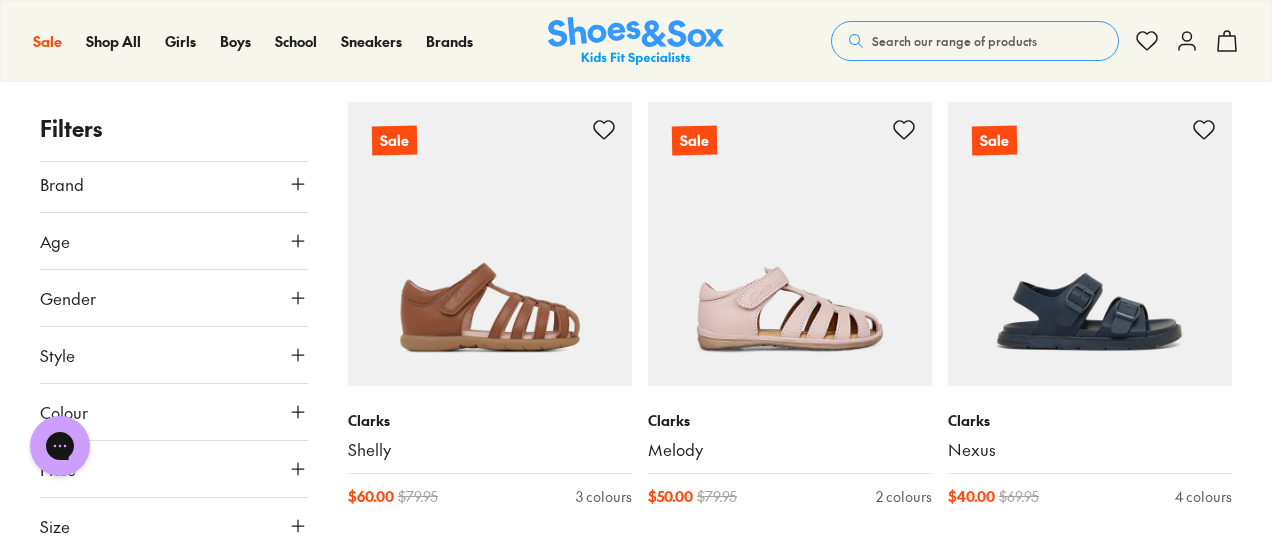 click on "Style" at bounding box center (174, 355) 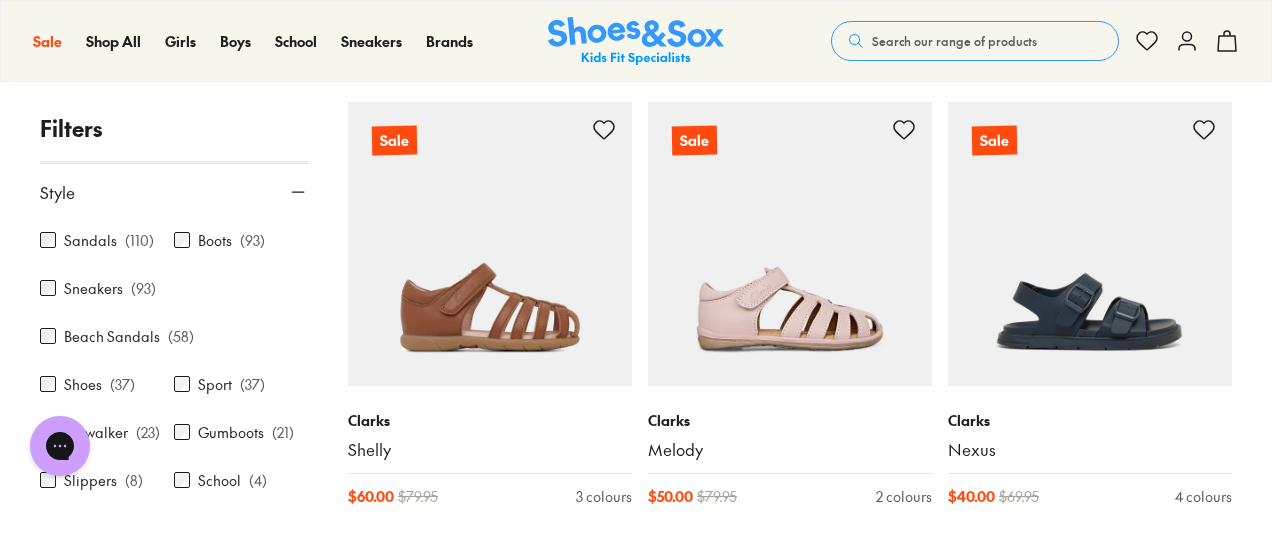 scroll, scrollTop: 170, scrollLeft: 0, axis: vertical 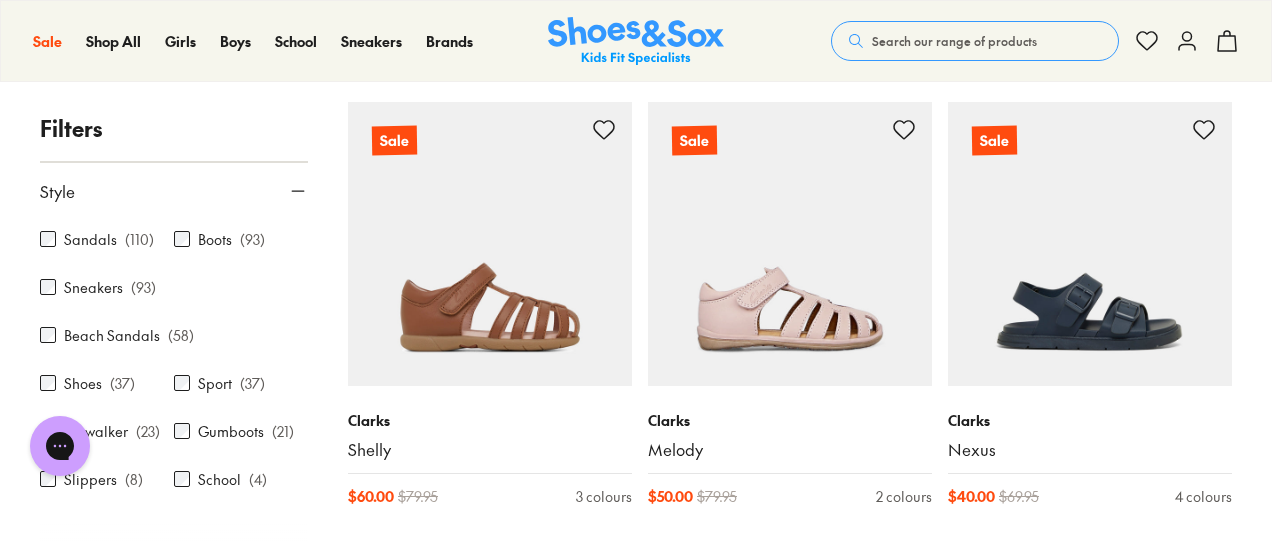 click on "Sneakers ( 93 )" at bounding box center (107, 287) 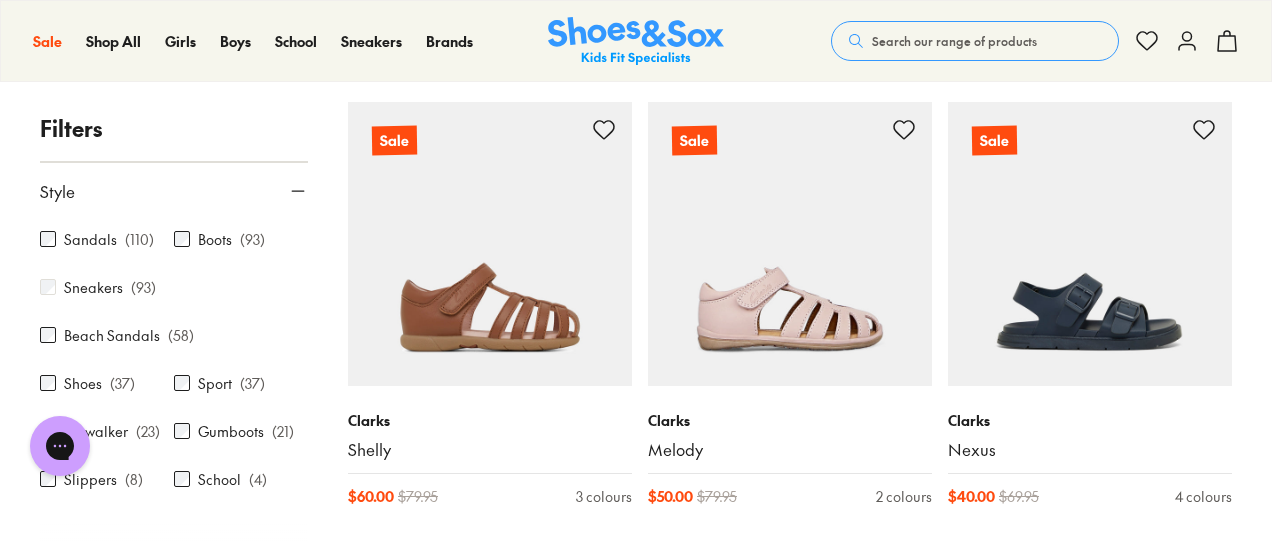 scroll, scrollTop: 264, scrollLeft: 0, axis: vertical 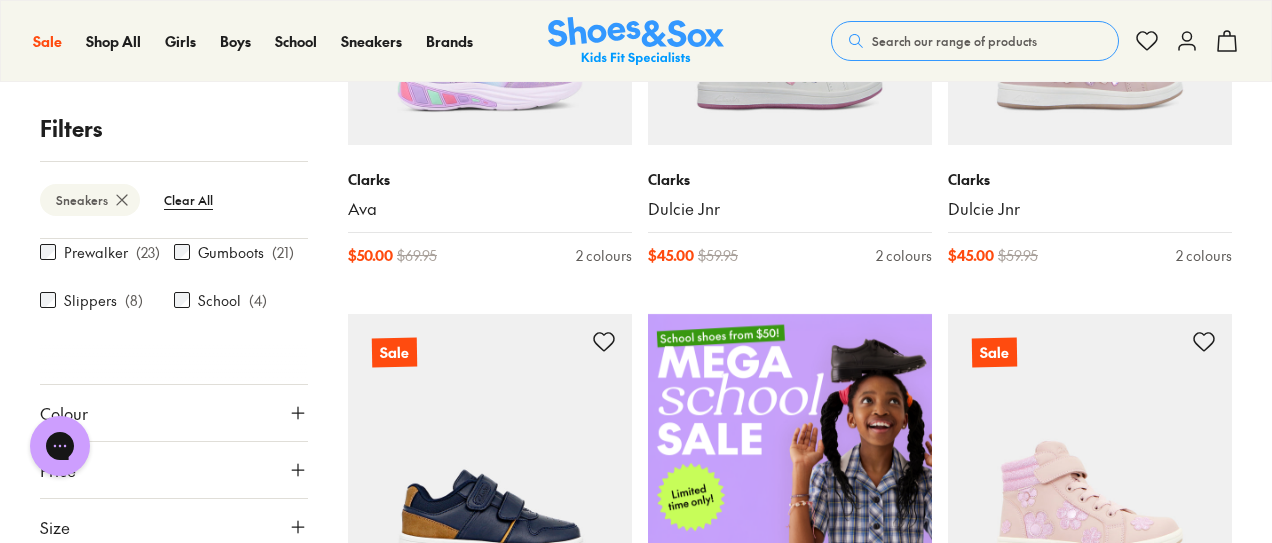 click on "Price" at bounding box center (174, 470) 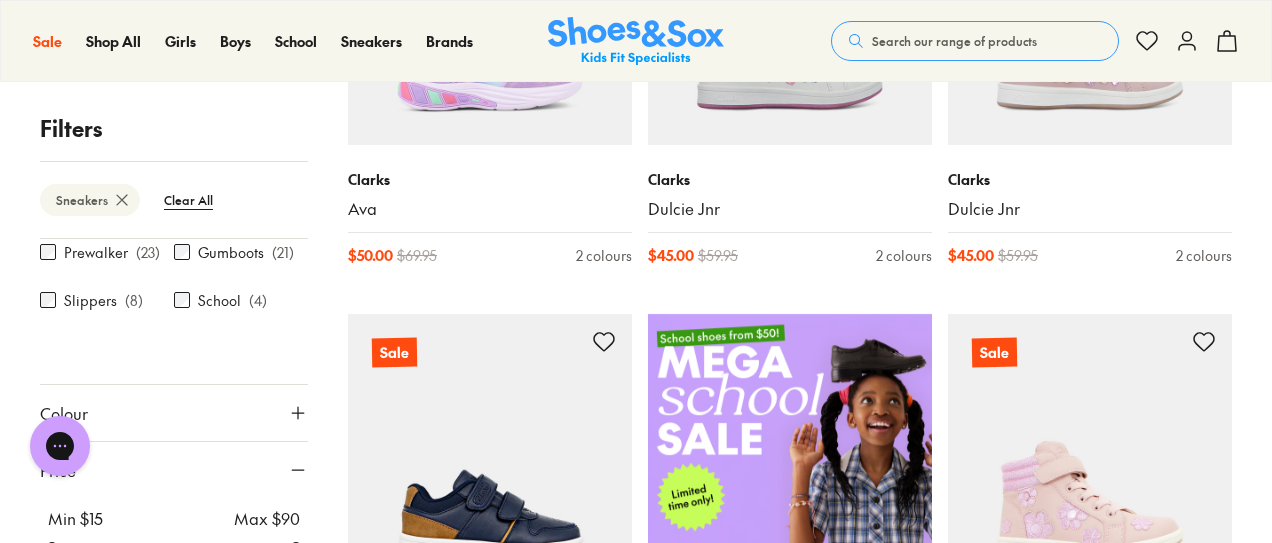 scroll, scrollTop: 530, scrollLeft: 0, axis: vertical 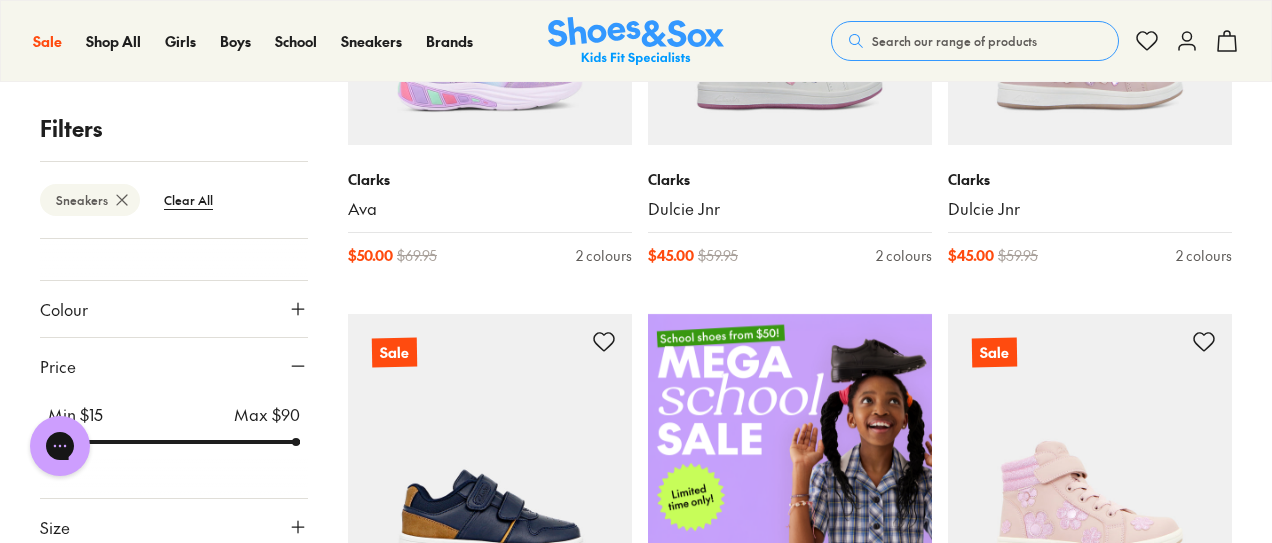 click 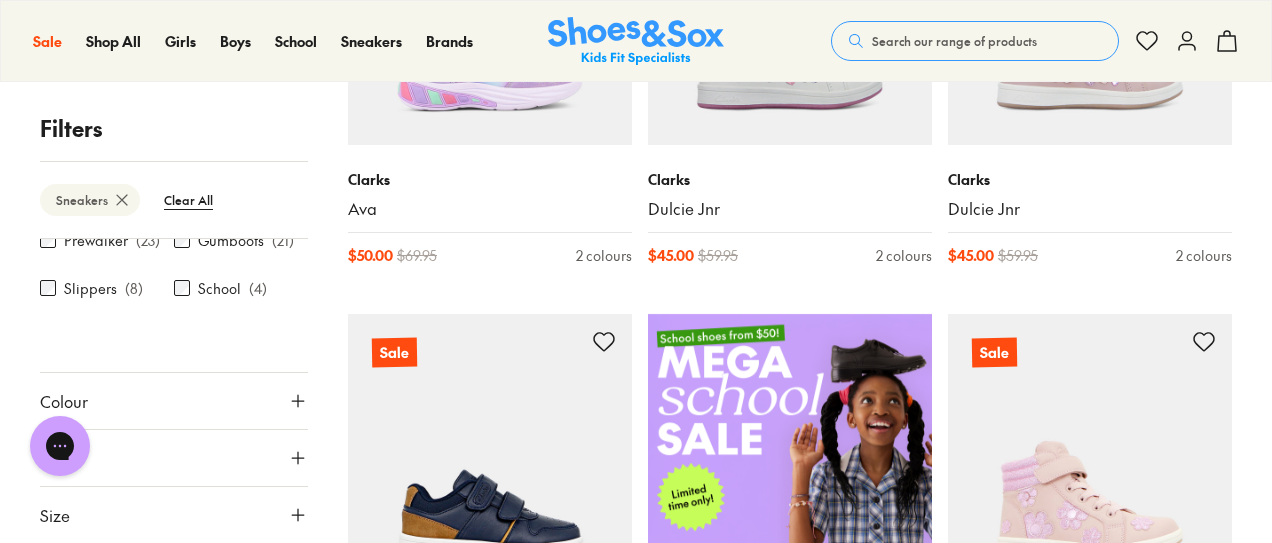 scroll, scrollTop: 426, scrollLeft: 0, axis: vertical 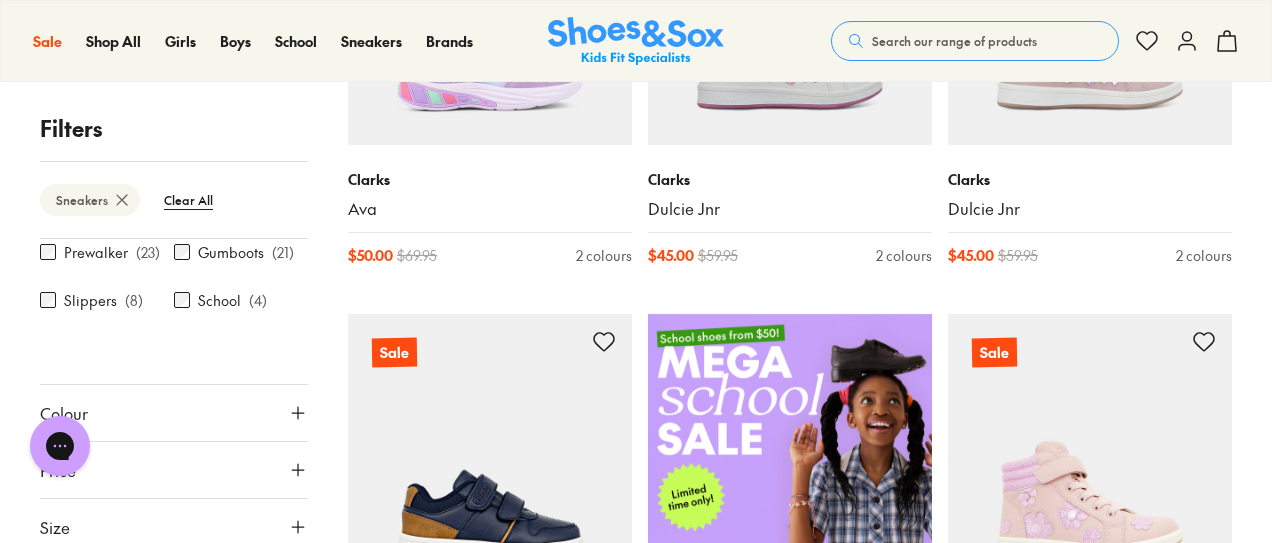 click on "Size" at bounding box center (174, 527) 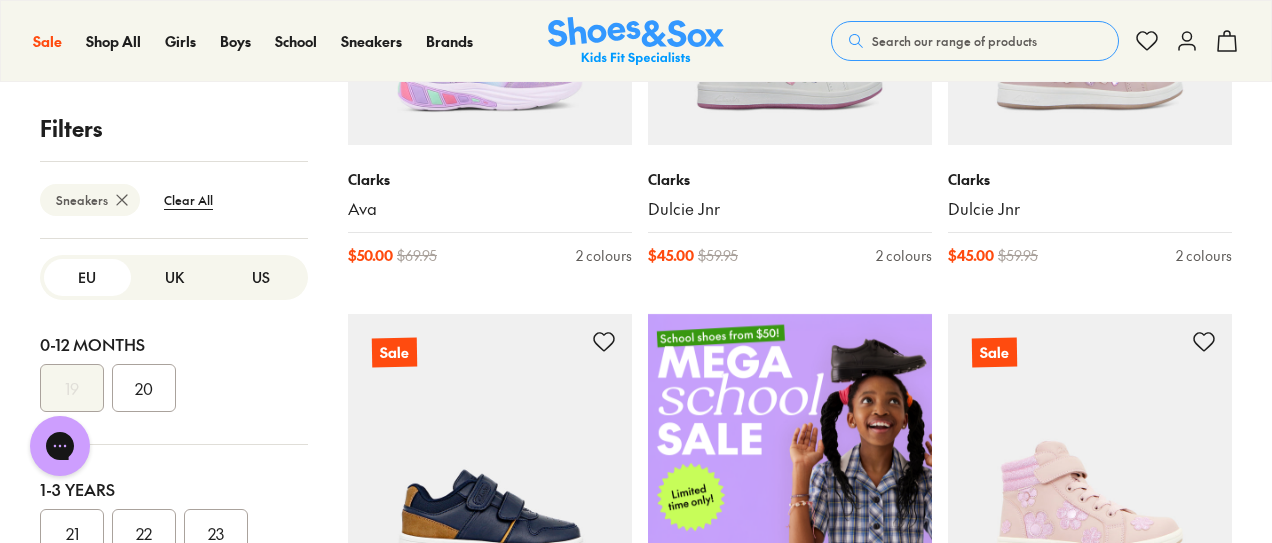scroll, scrollTop: 736, scrollLeft: 0, axis: vertical 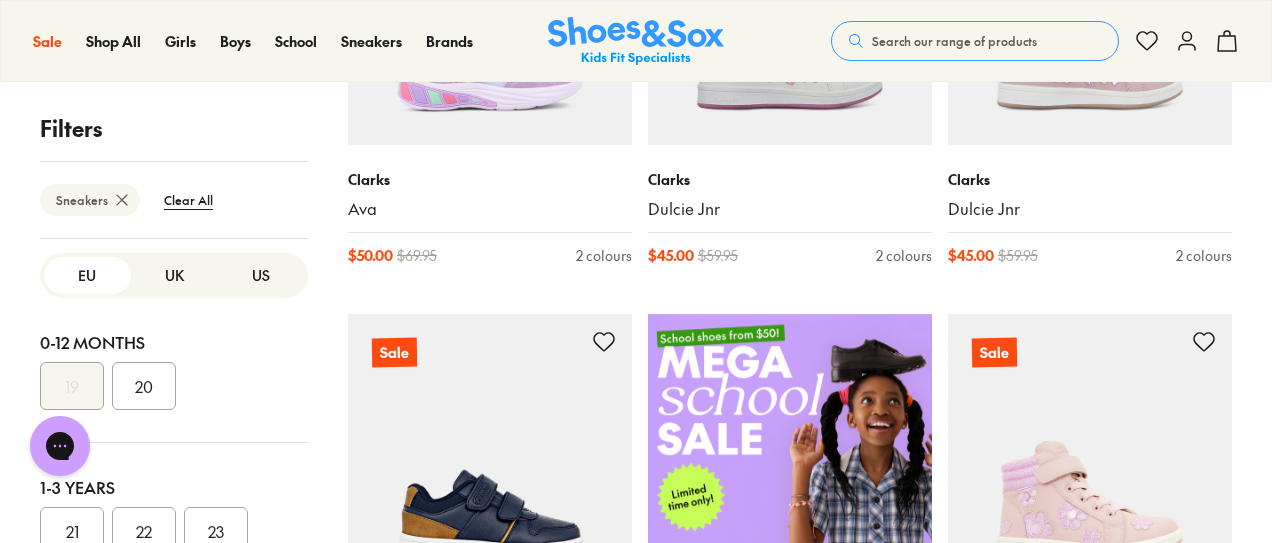 click on "US" at bounding box center [260, 275] 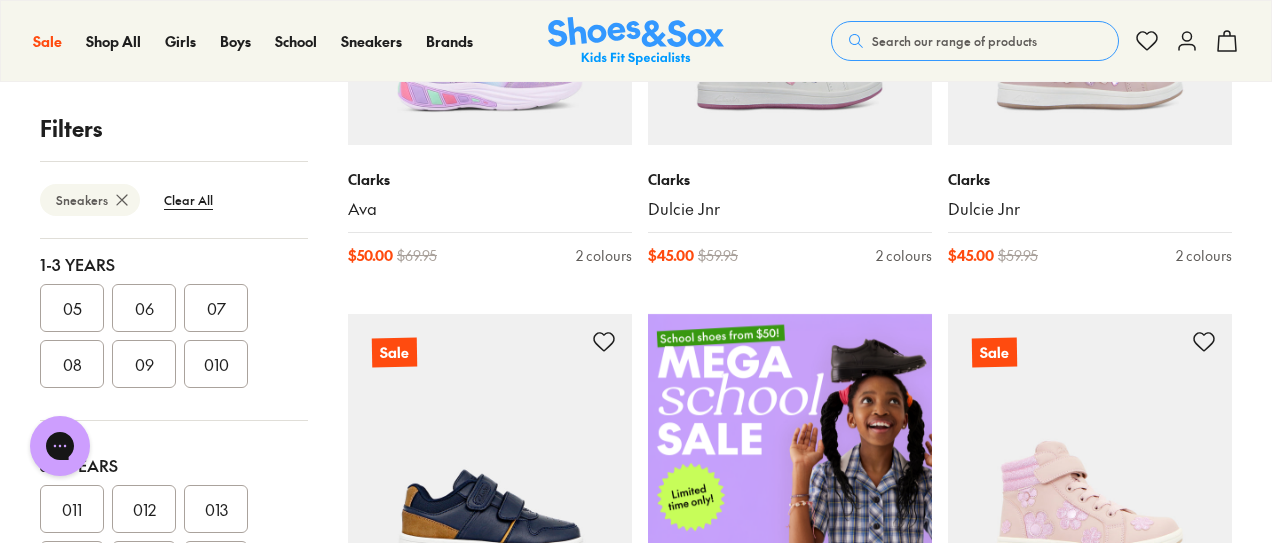 scroll, scrollTop: 231, scrollLeft: 0, axis: vertical 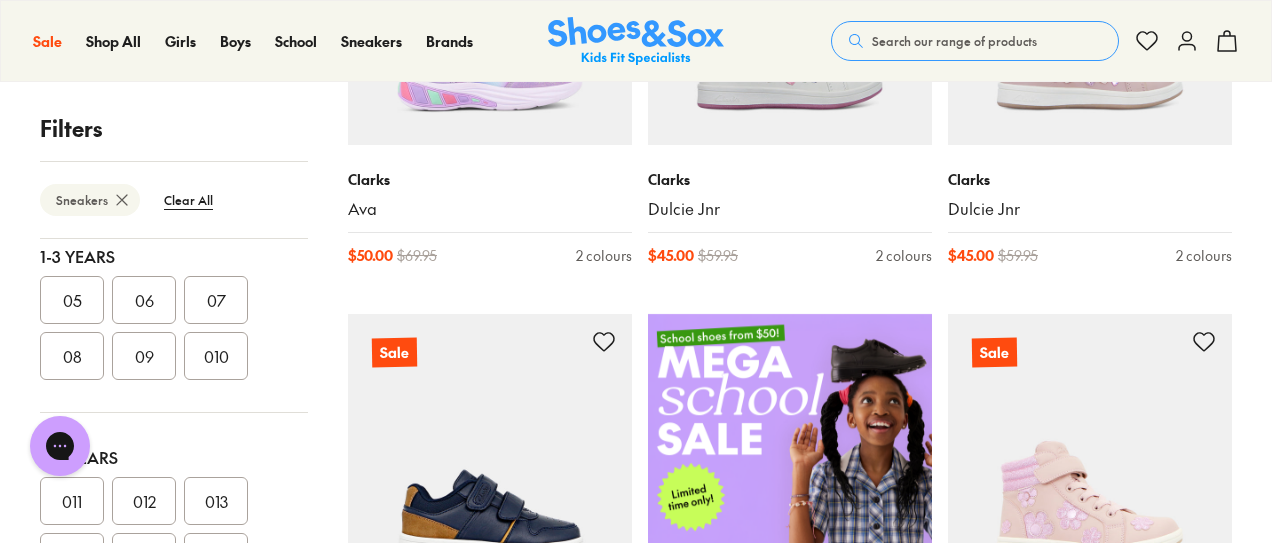 click on "07" at bounding box center (216, 300) 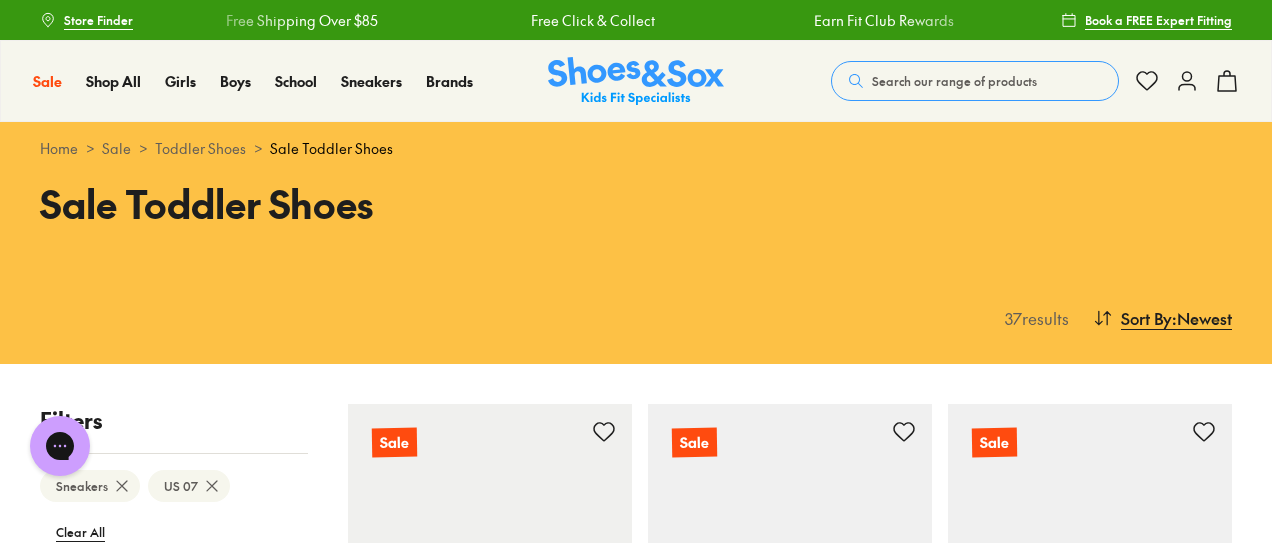 scroll, scrollTop: 487, scrollLeft: 0, axis: vertical 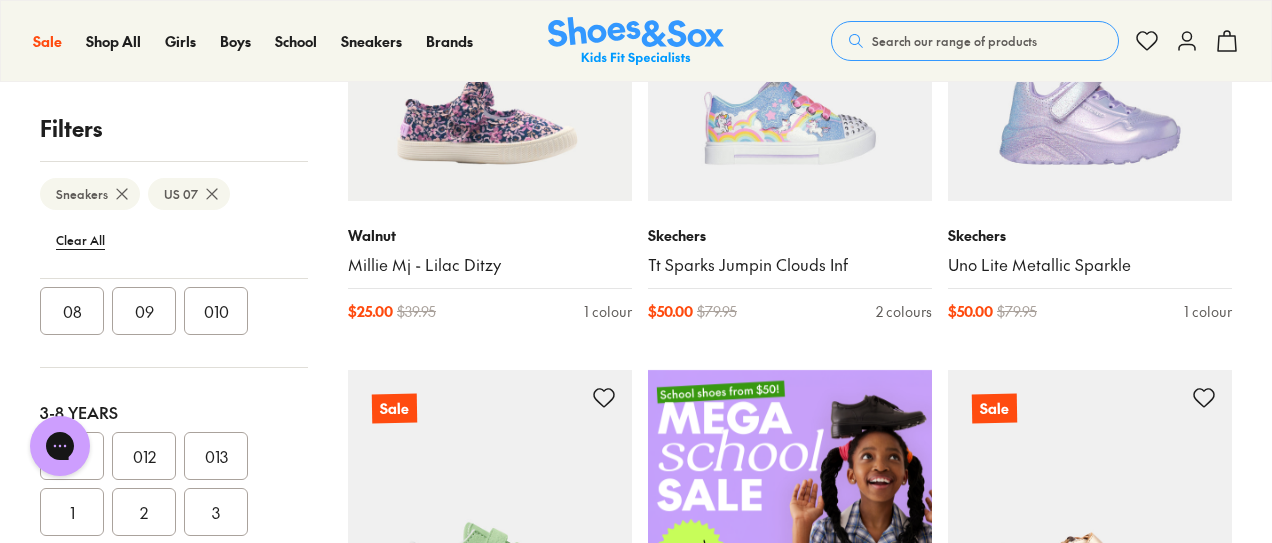 click on "08" at bounding box center [72, 311] 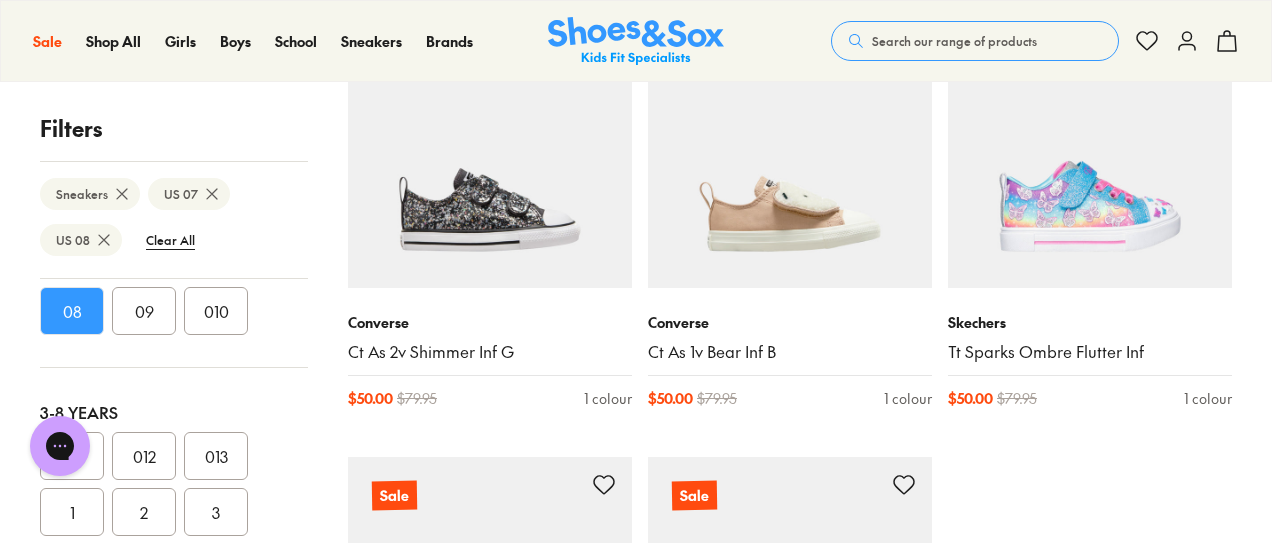 scroll, scrollTop: 4477, scrollLeft: 0, axis: vertical 